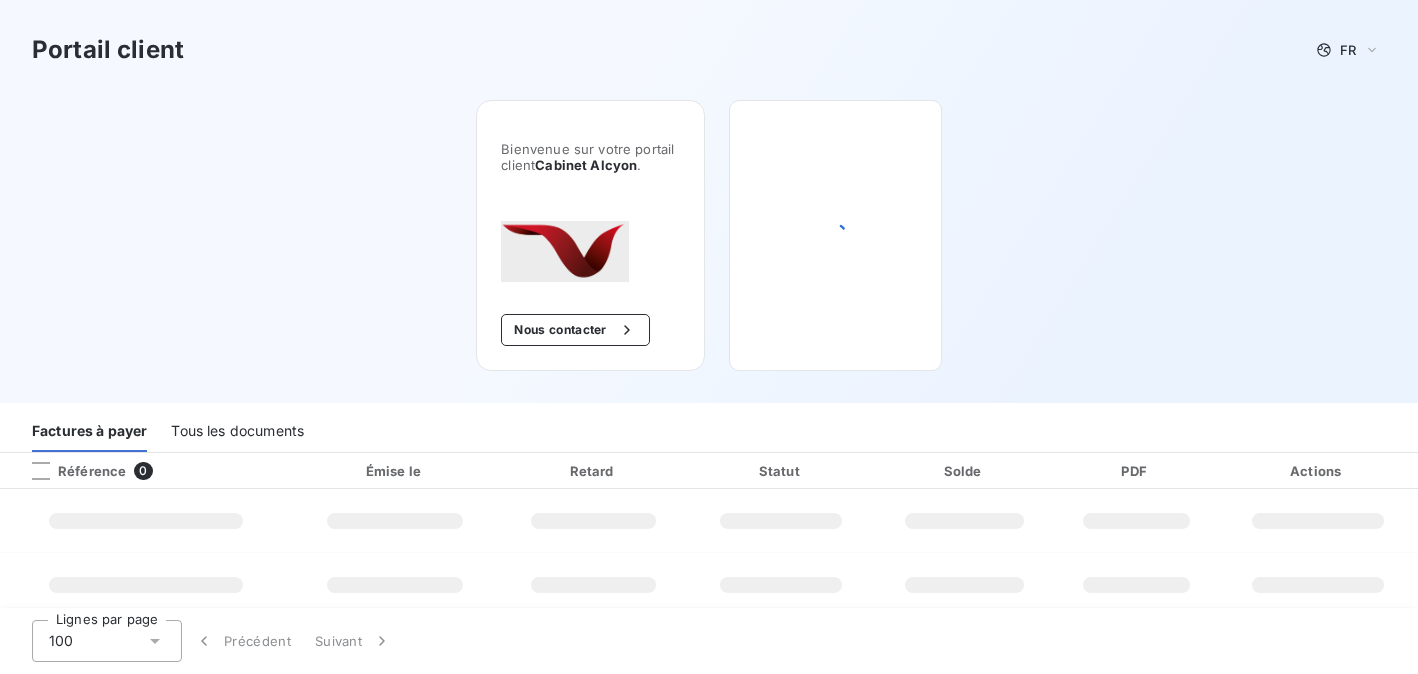 scroll, scrollTop: 0, scrollLeft: 0, axis: both 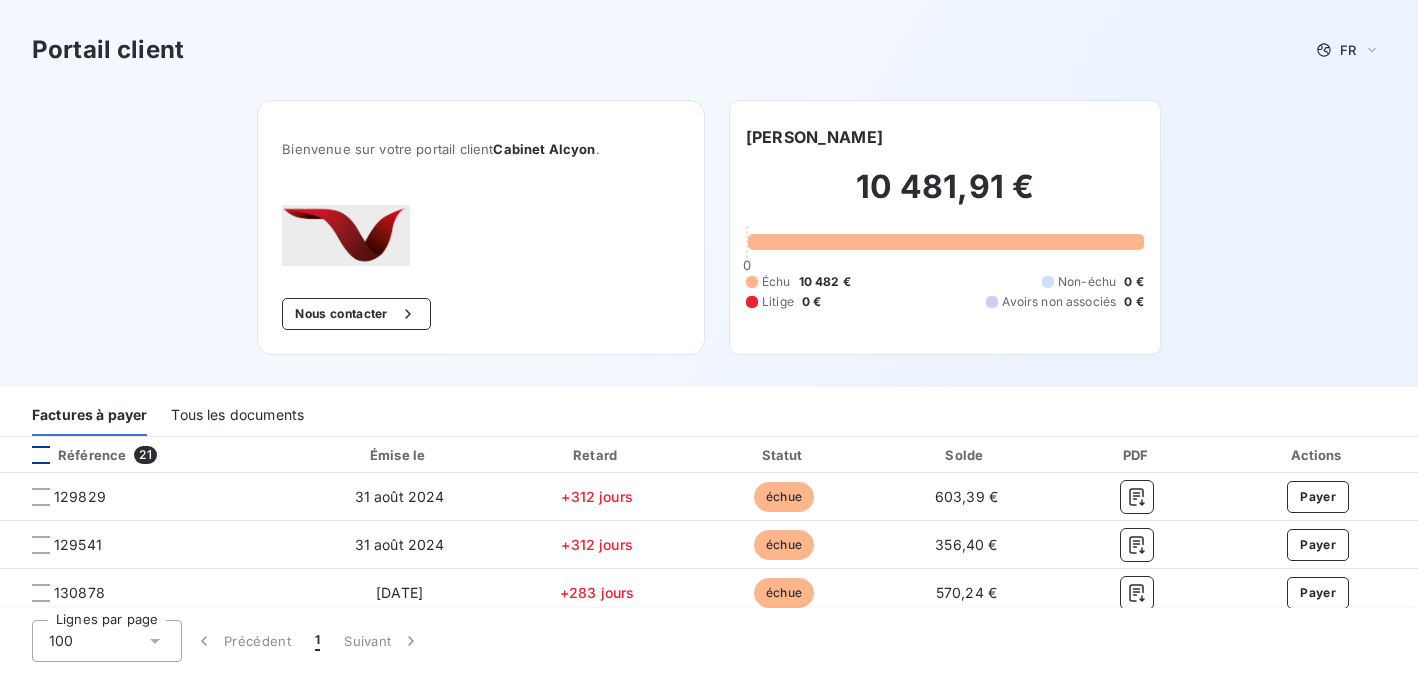 click at bounding box center (41, 455) 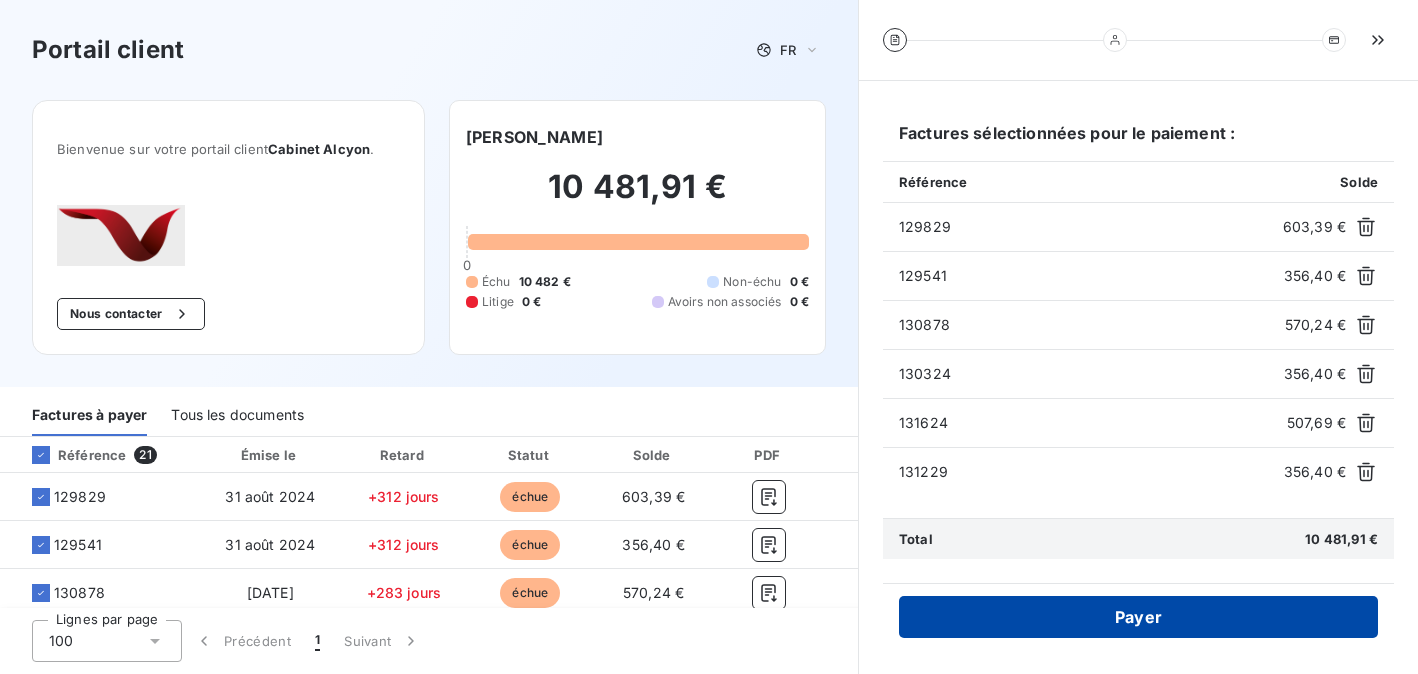 click on "Payer" at bounding box center (1138, 617) 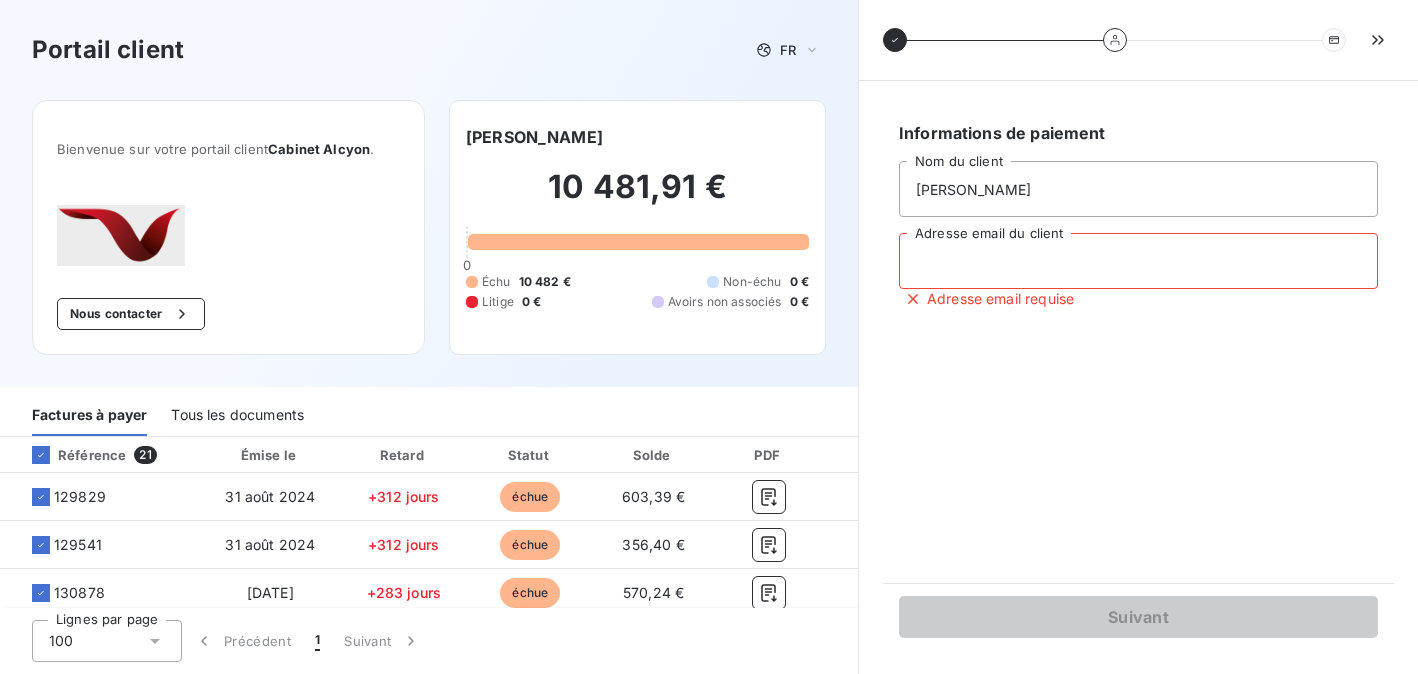 click on "Adresse email du client" at bounding box center [1138, 261] 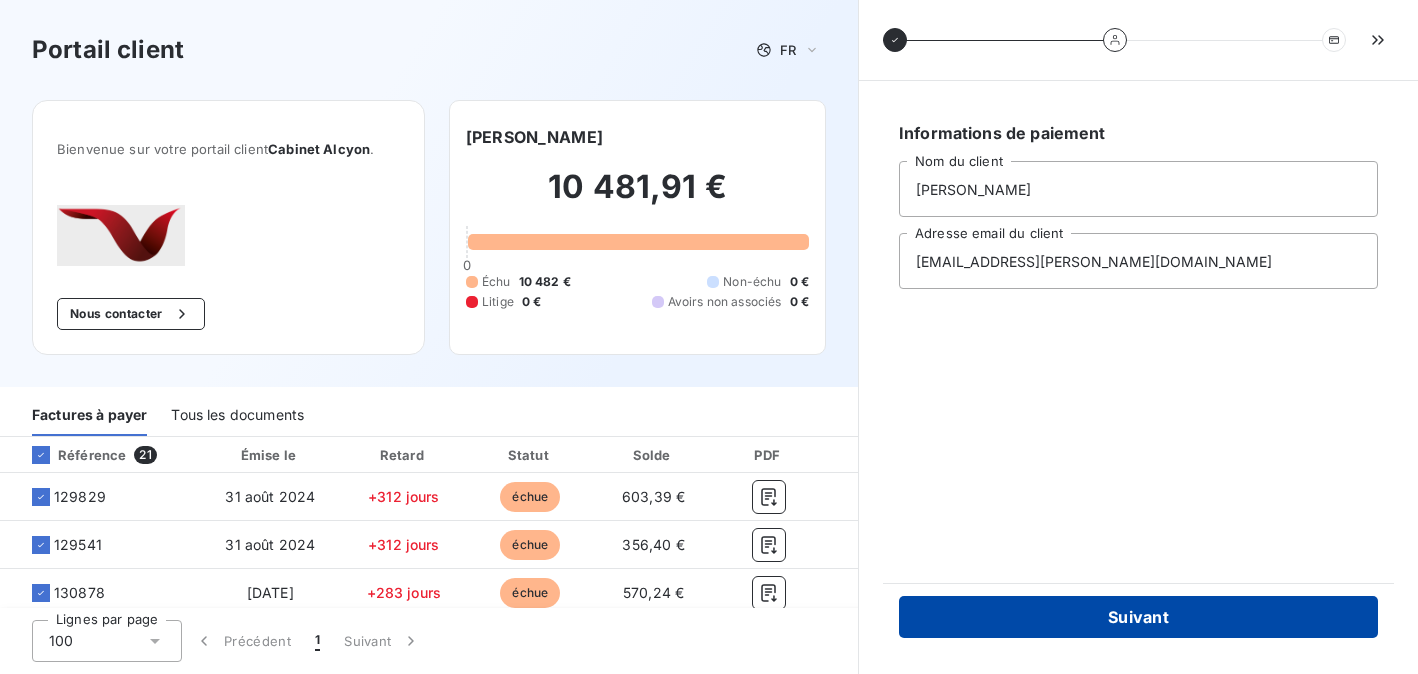 click on "Suivant" at bounding box center [1138, 617] 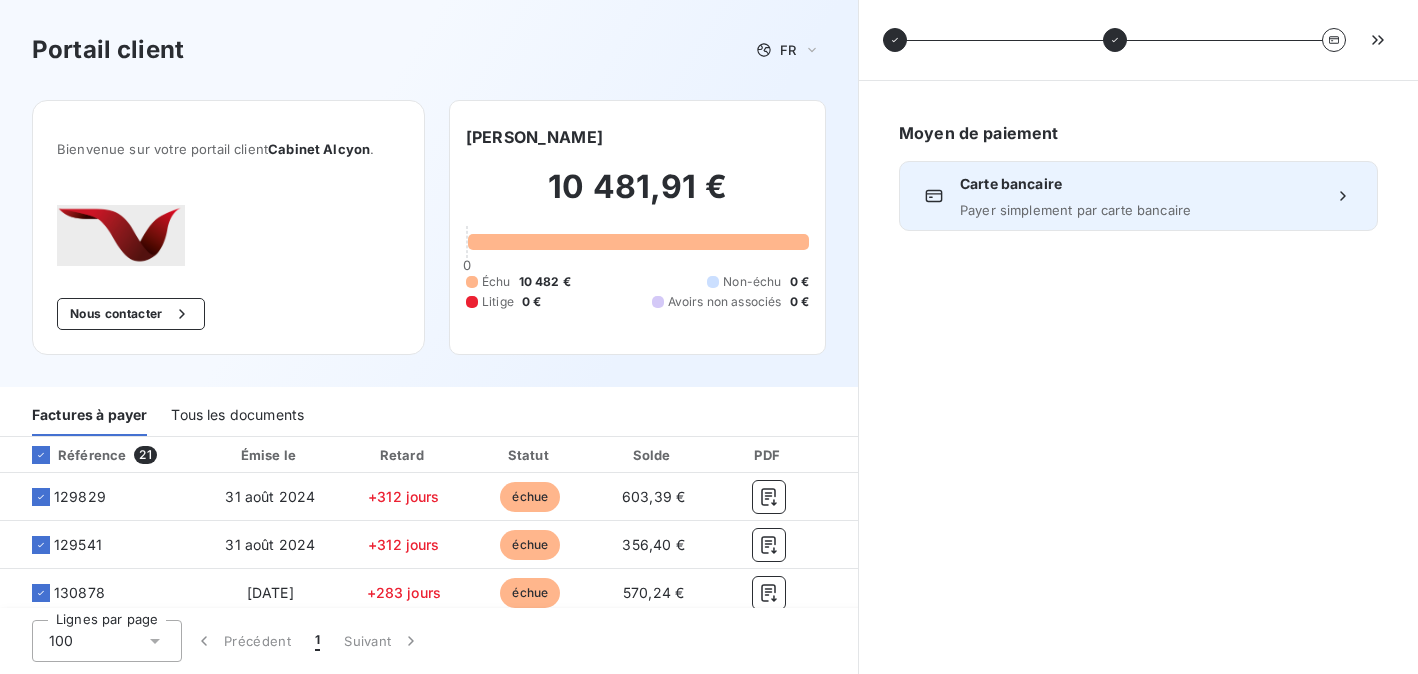 click on "Carte bancaire" at bounding box center [1138, 184] 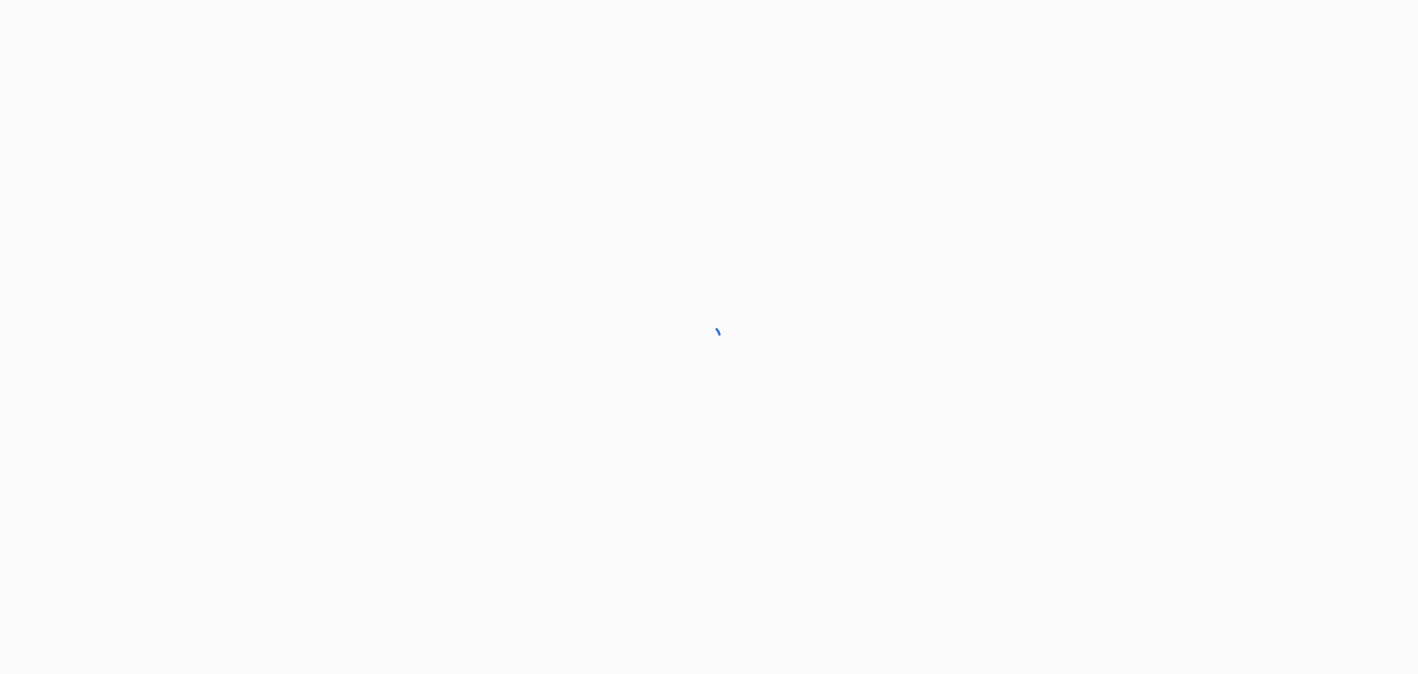 scroll, scrollTop: 0, scrollLeft: 0, axis: both 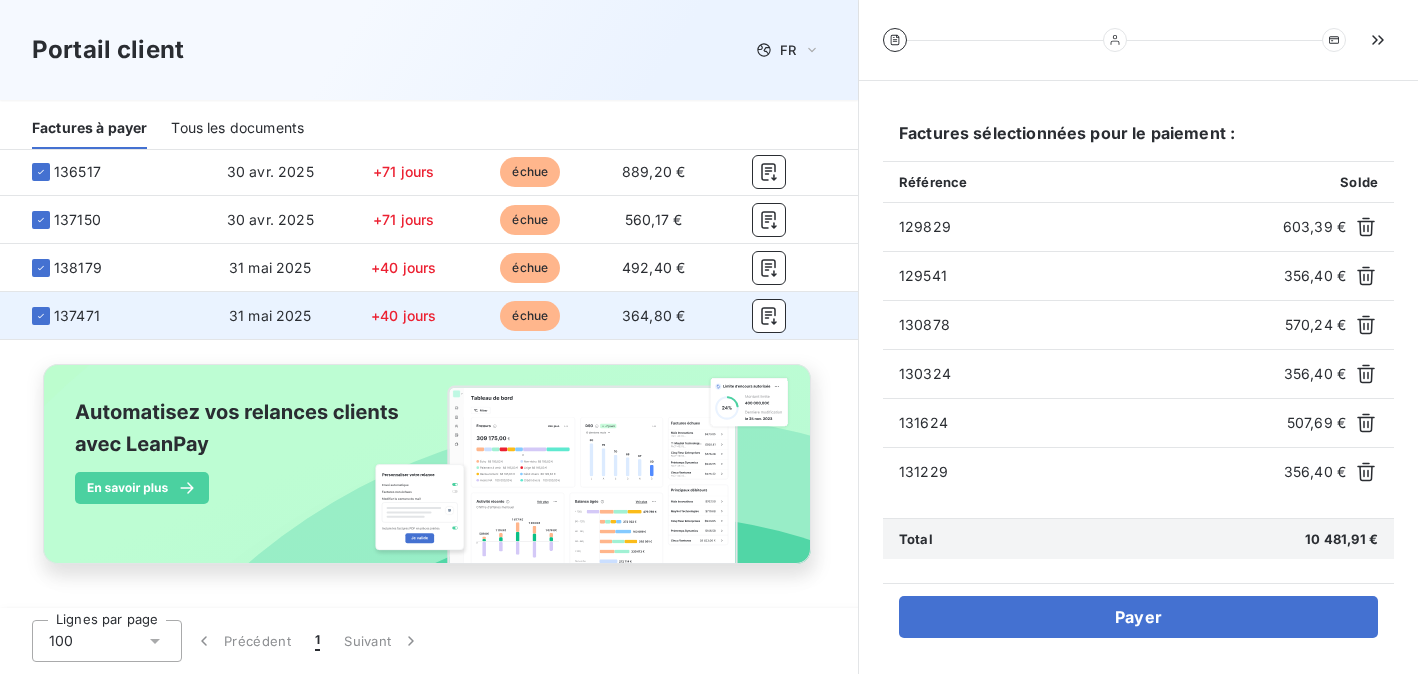 click on "137471" at bounding box center [77, 316] 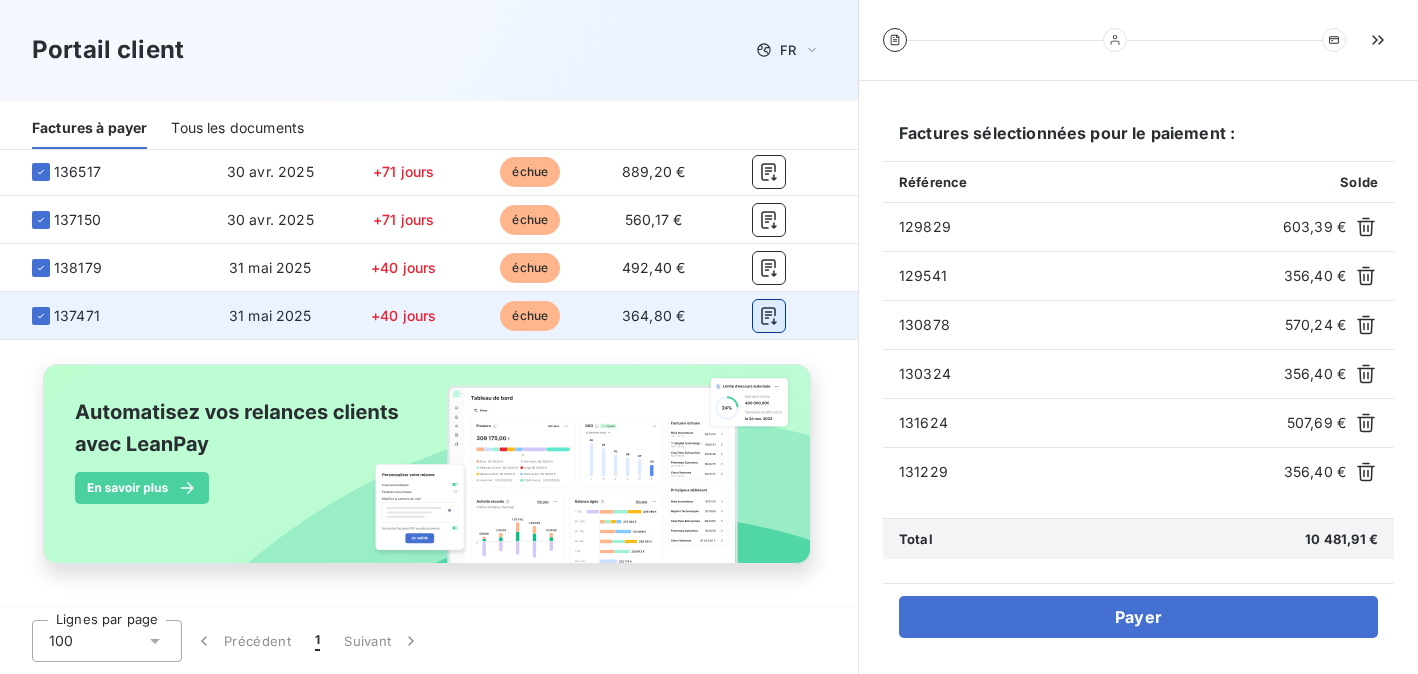 click 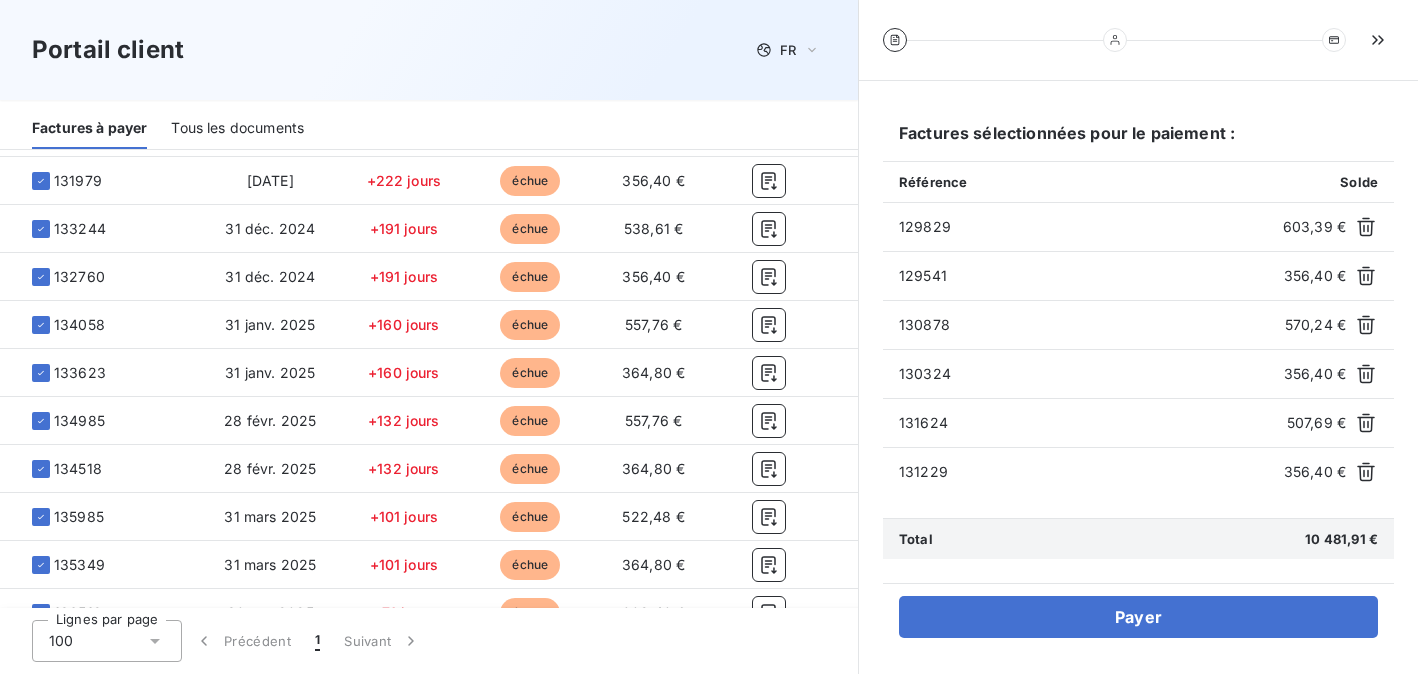 scroll, scrollTop: 315, scrollLeft: 0, axis: vertical 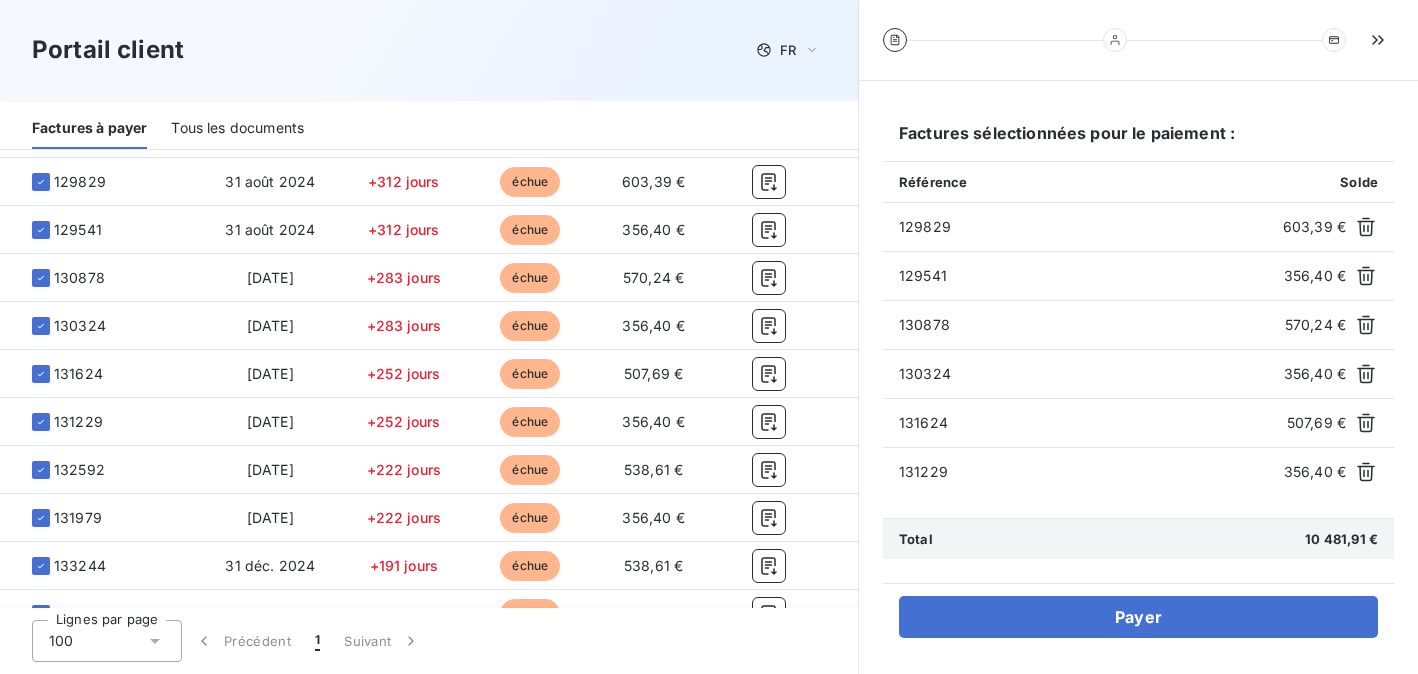 click on "Portail client FR" at bounding box center [429, 50] 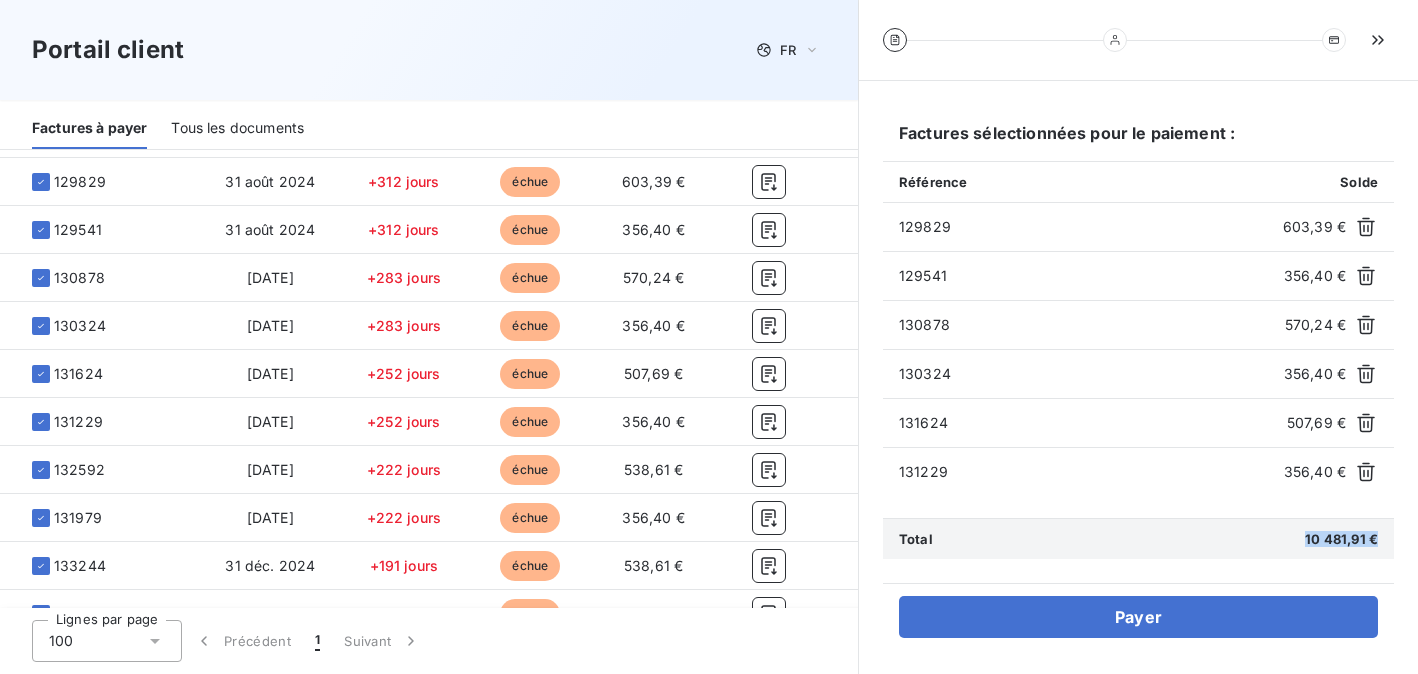 drag, startPoint x: 1374, startPoint y: 538, endPoint x: 1269, endPoint y: 538, distance: 105 